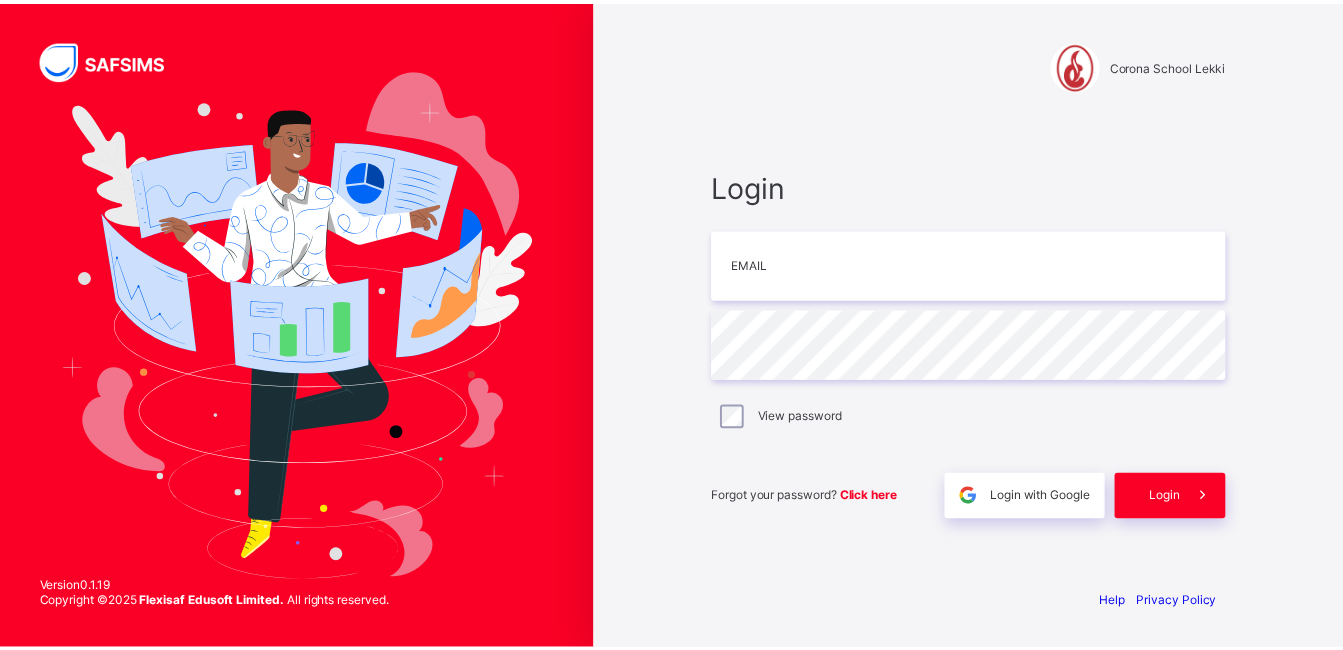 scroll, scrollTop: 0, scrollLeft: 0, axis: both 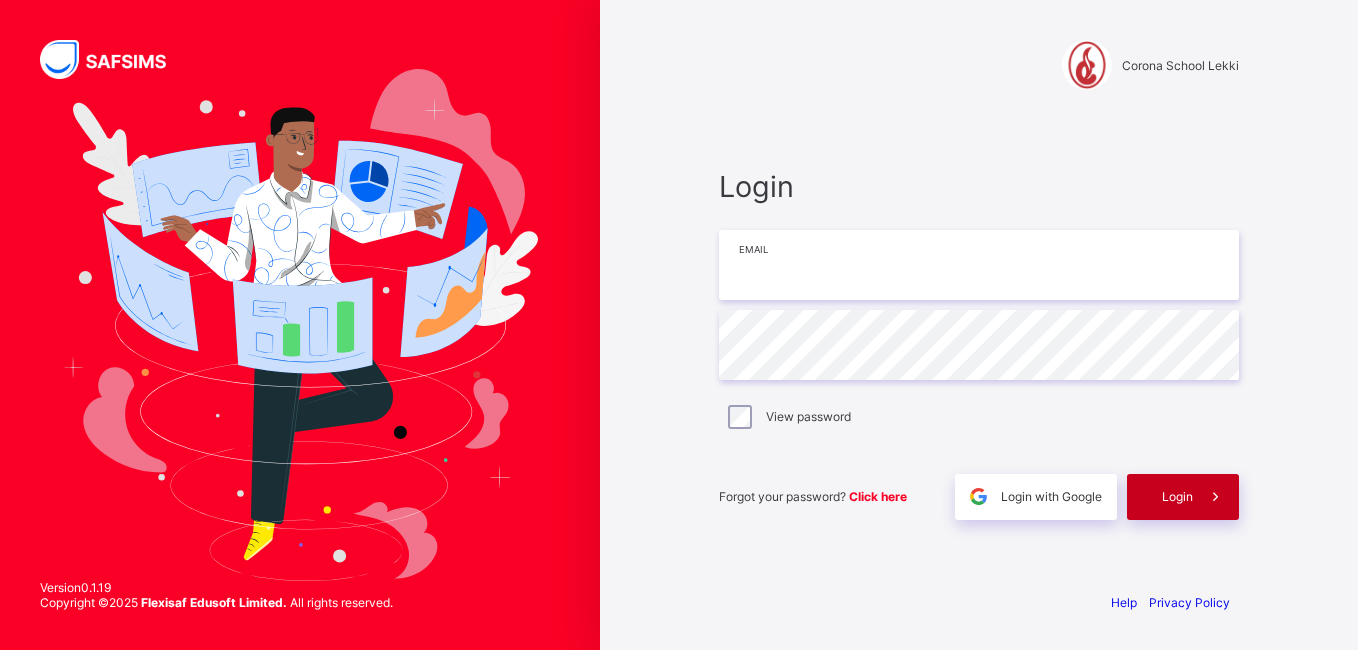 type on "**********" 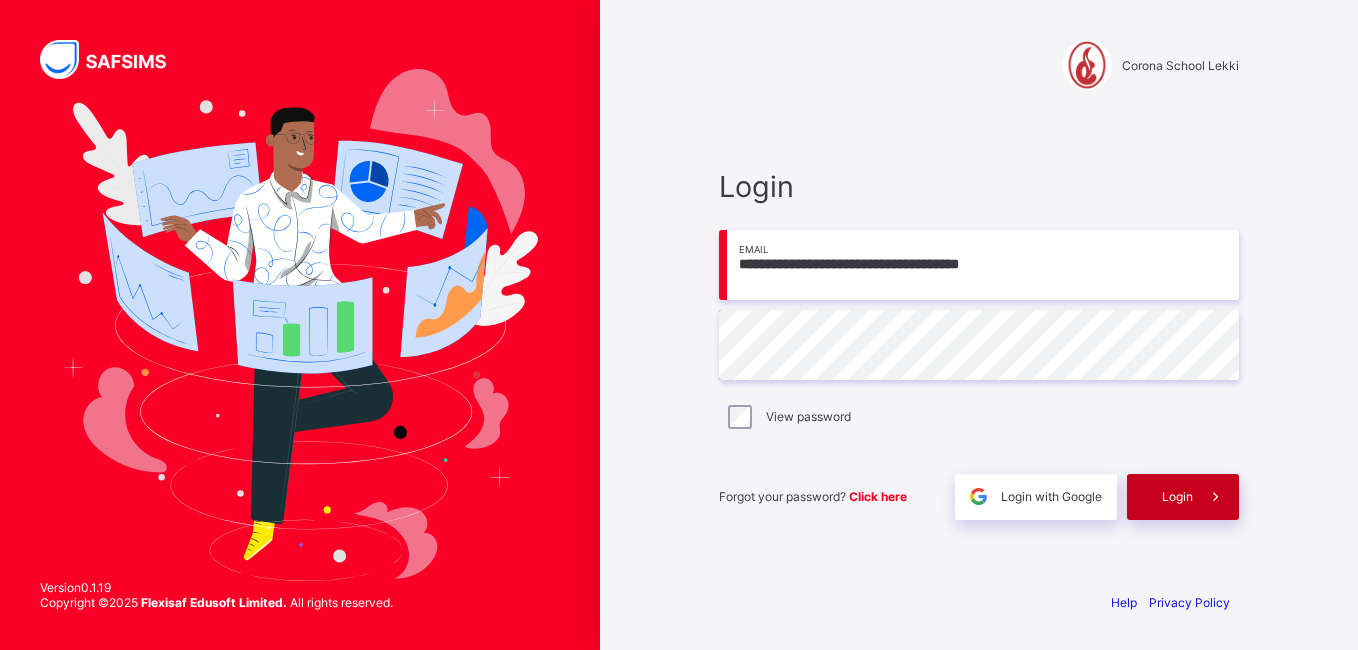 click on "Login" at bounding box center (1177, 496) 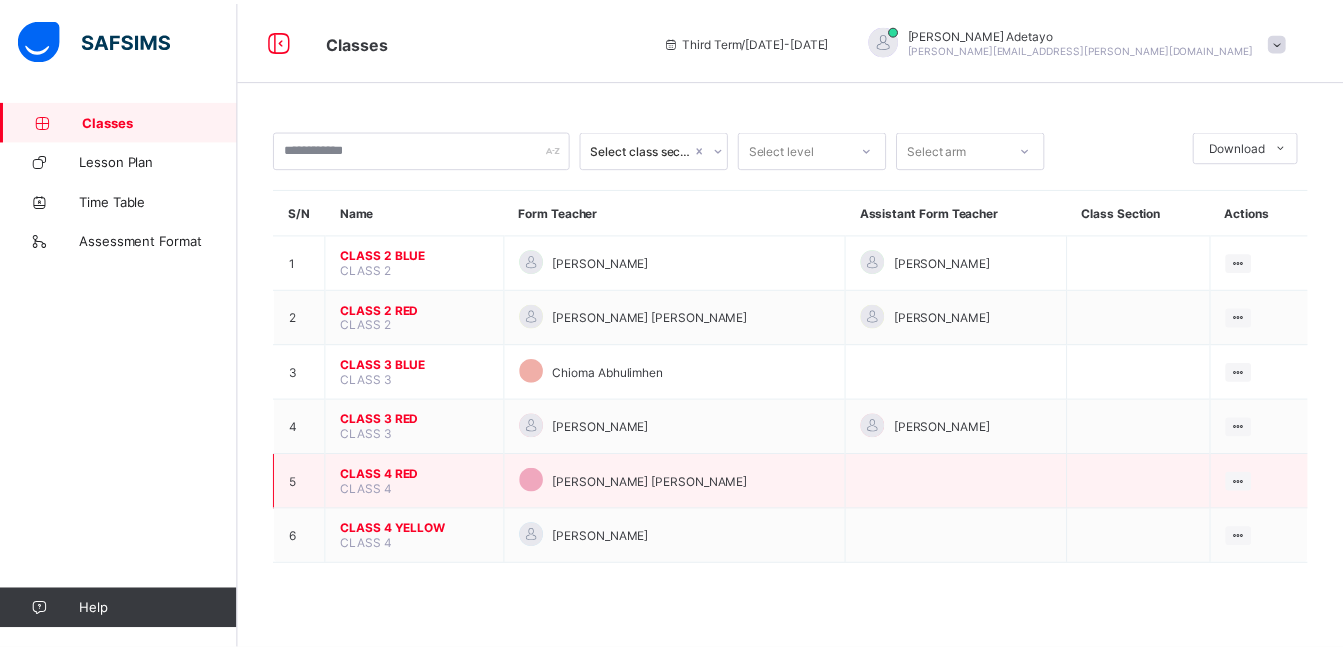 scroll, scrollTop: 0, scrollLeft: 0, axis: both 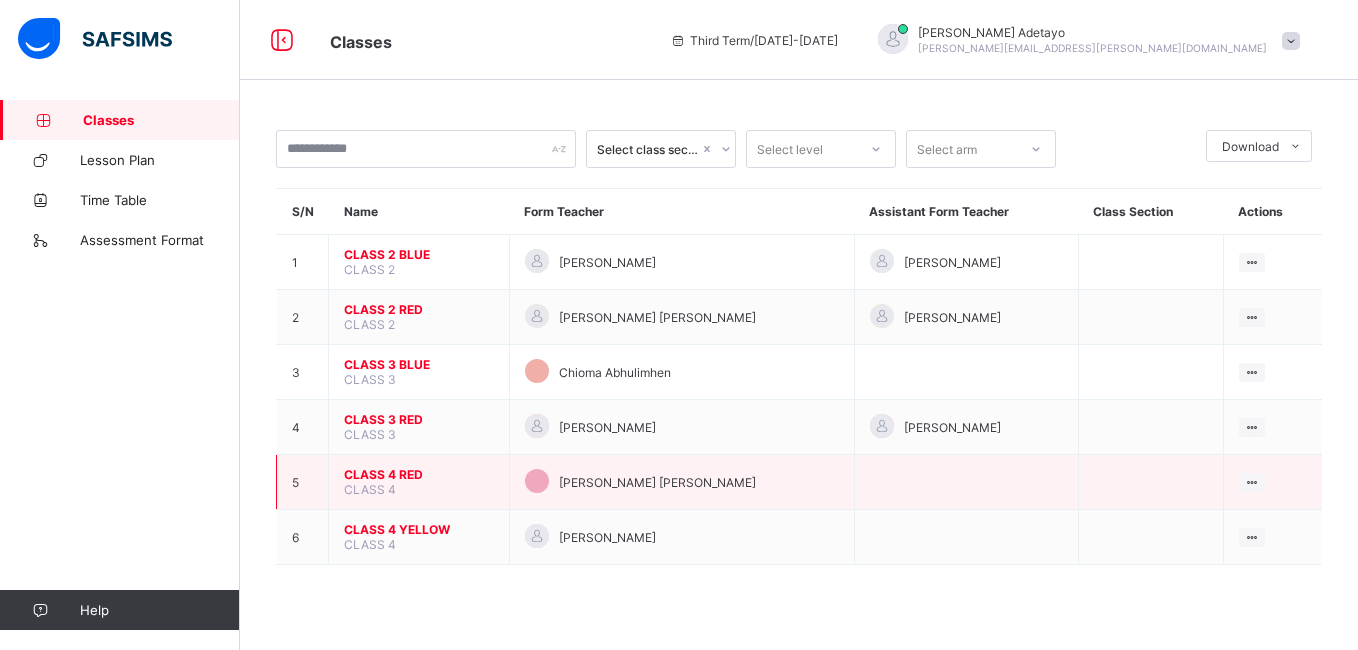 click on "CLASS 4   RED" at bounding box center (419, 474) 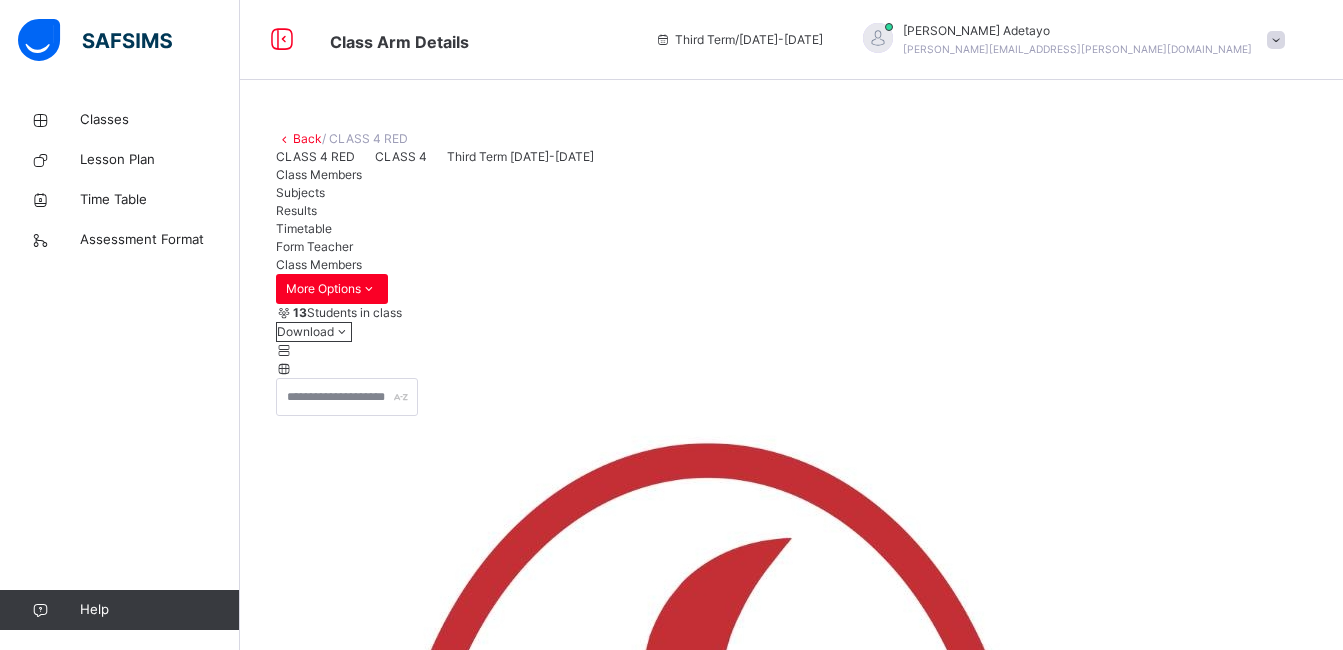 click on "Subjects" at bounding box center [791, 193] 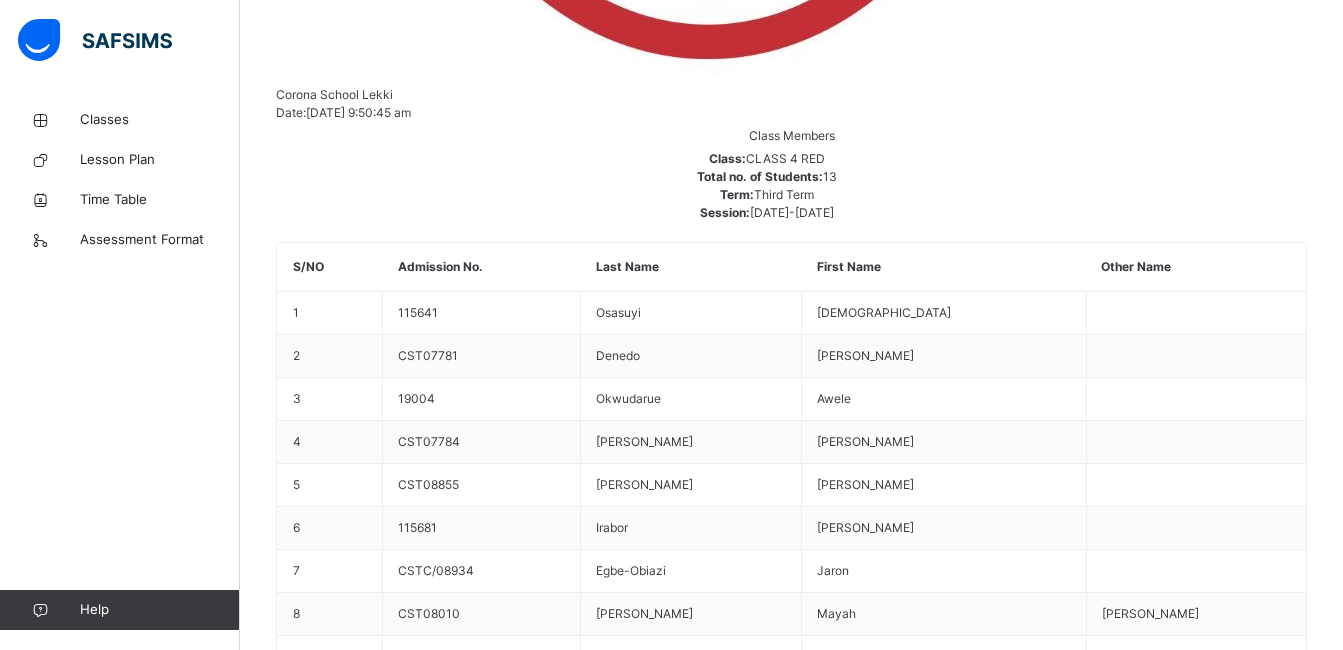 scroll, scrollTop: 1195, scrollLeft: 0, axis: vertical 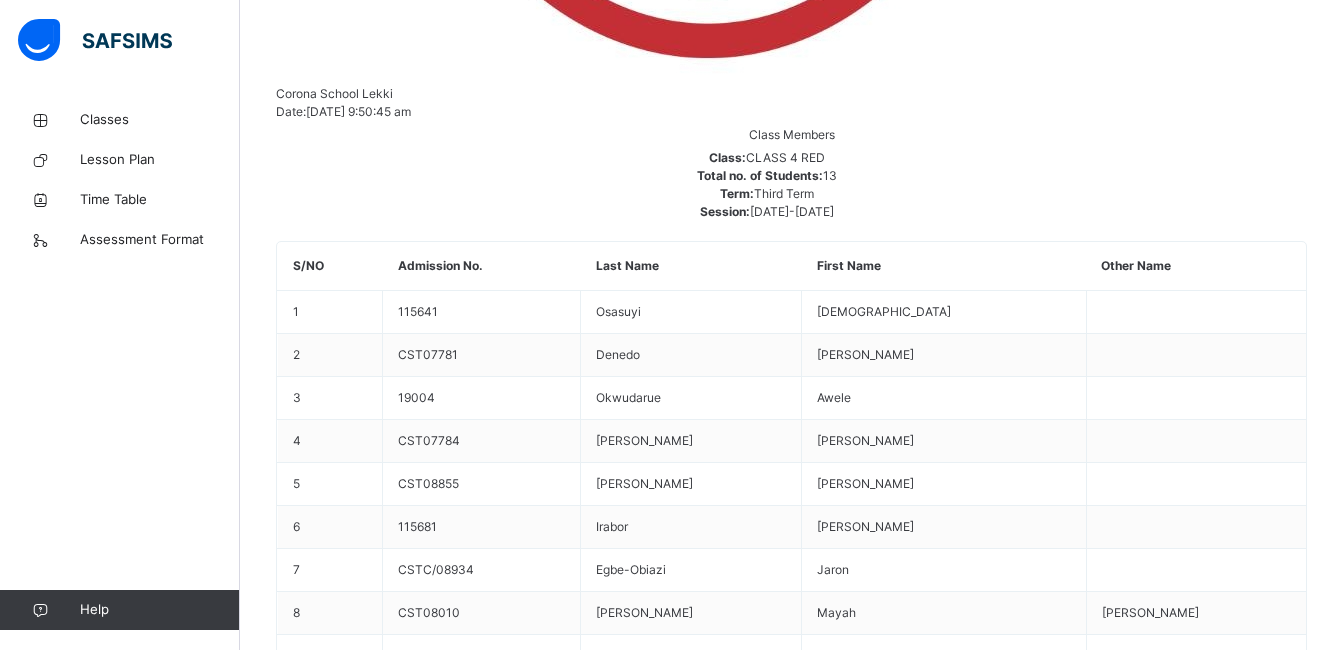 click on "Assess Students" at bounding box center (1219, 2761) 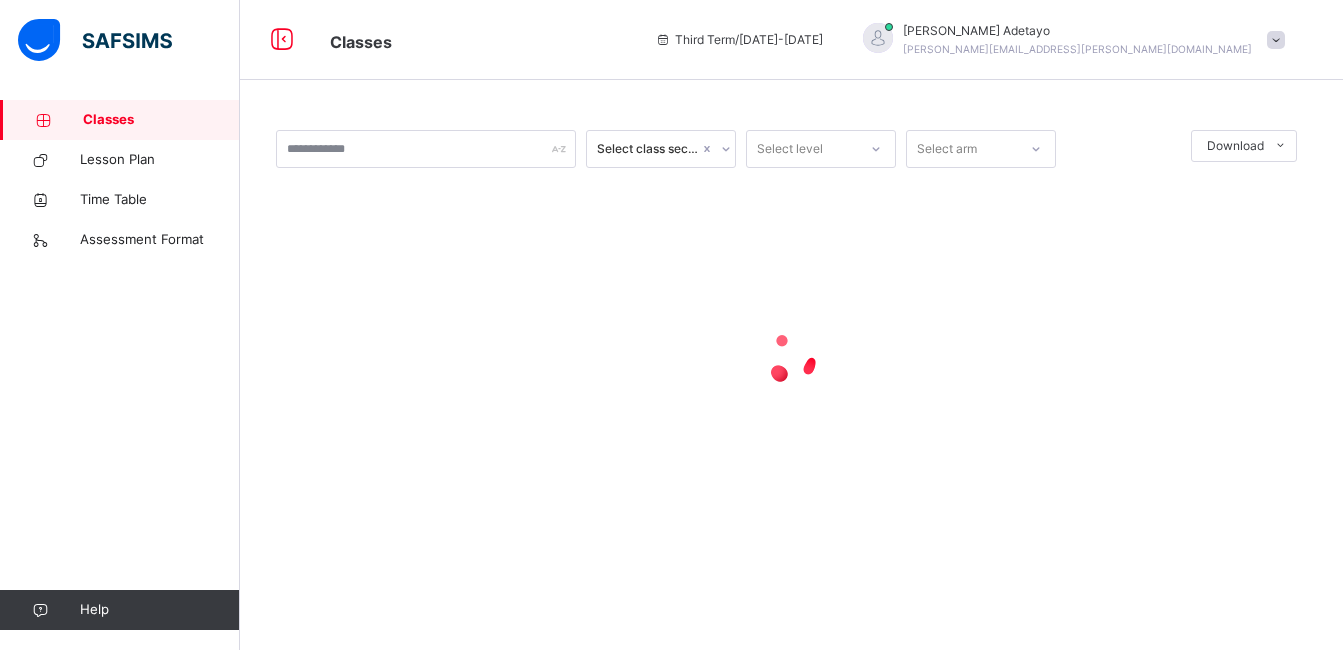 scroll, scrollTop: 0, scrollLeft: 0, axis: both 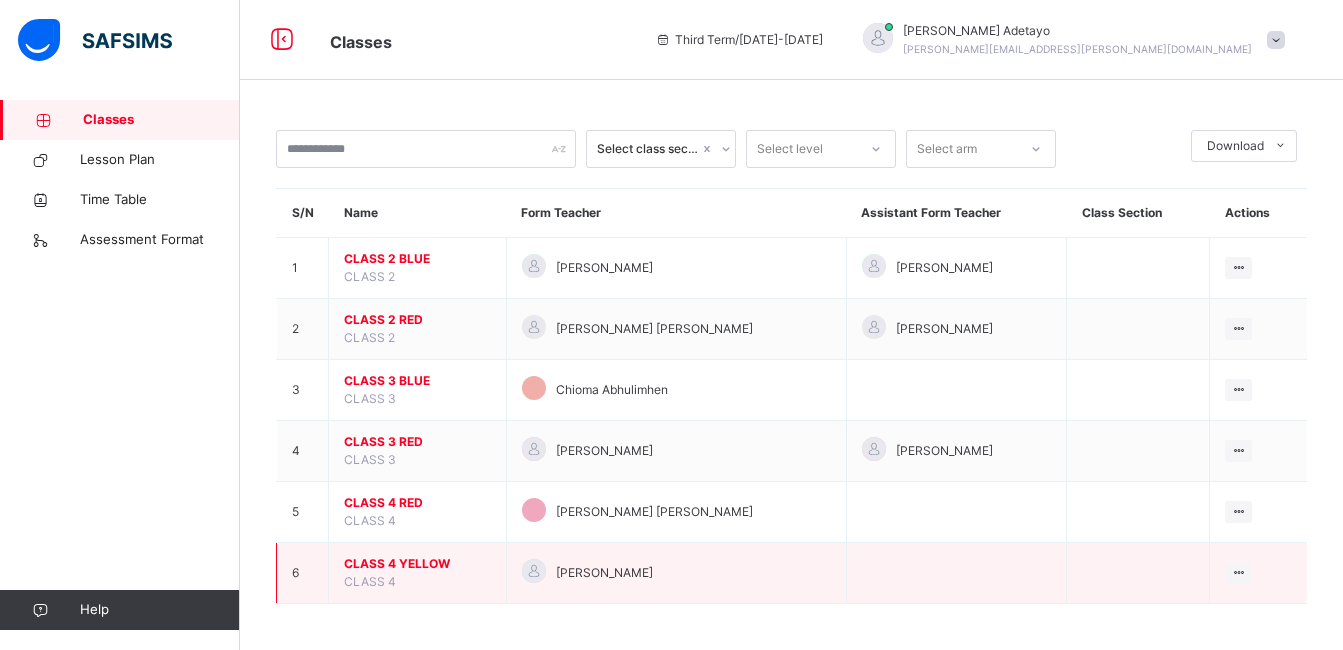 click on "CLASS 4   YELLOW" at bounding box center (417, 564) 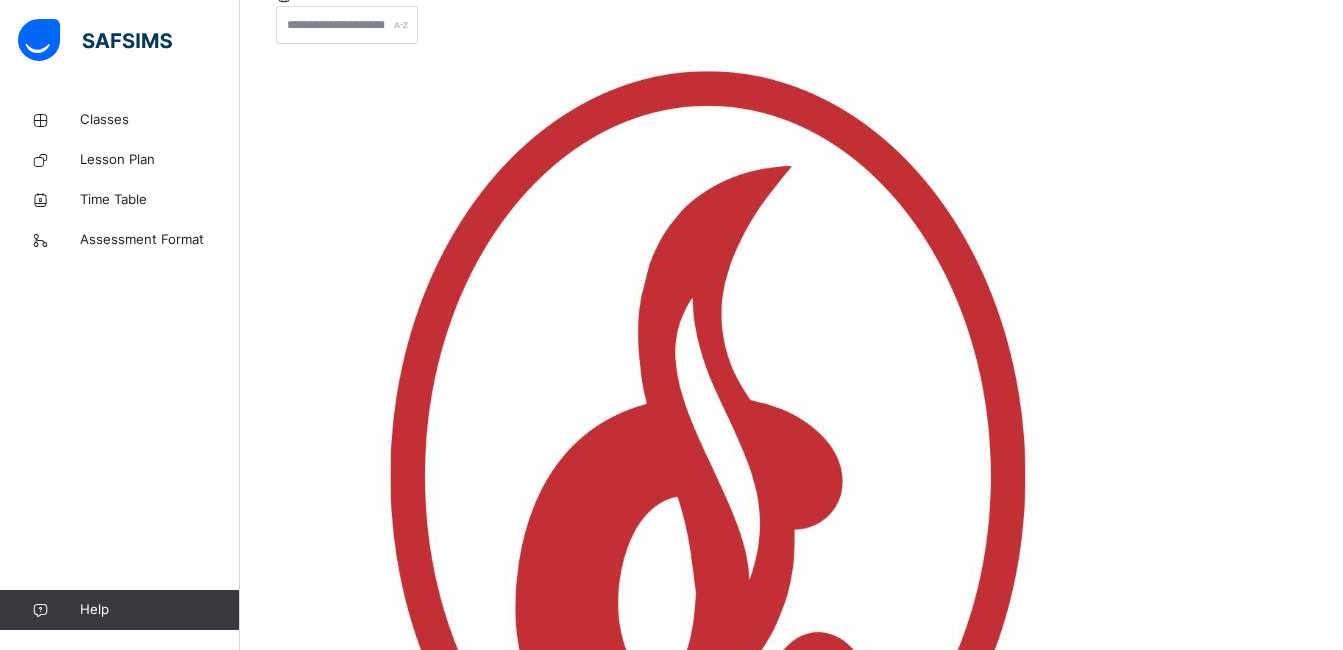 scroll, scrollTop: 0, scrollLeft: 0, axis: both 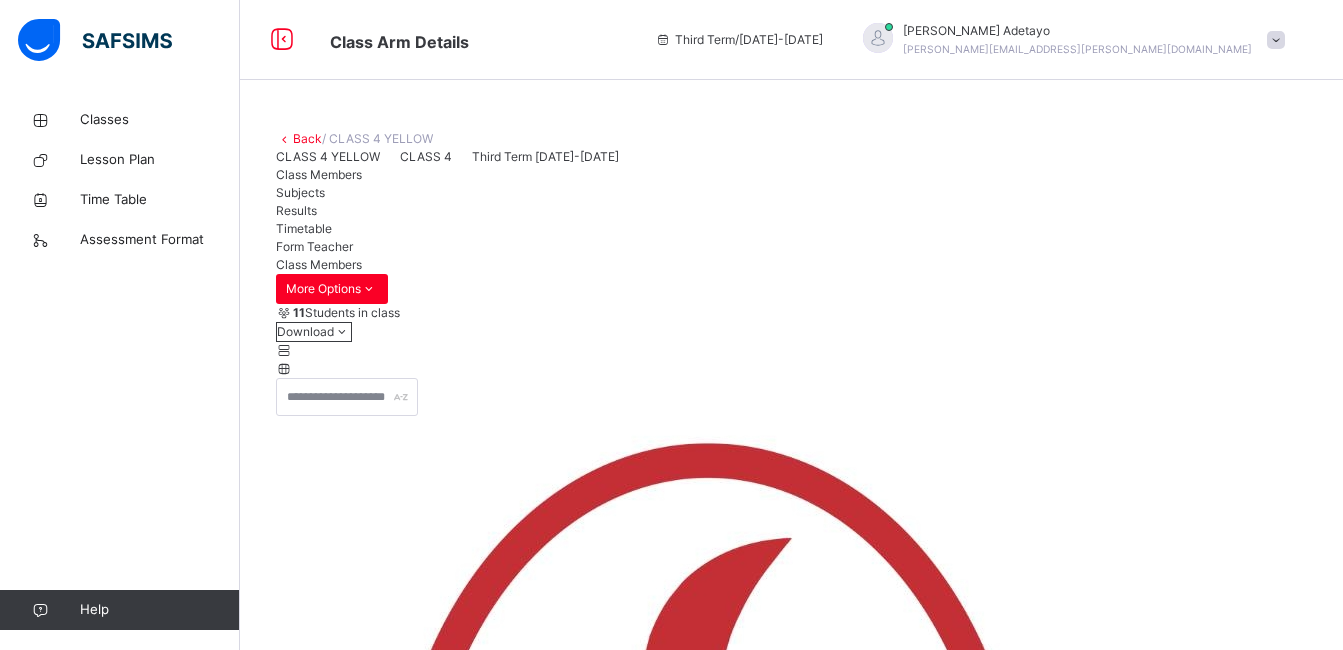 click on "Subjects" at bounding box center (300, 192) 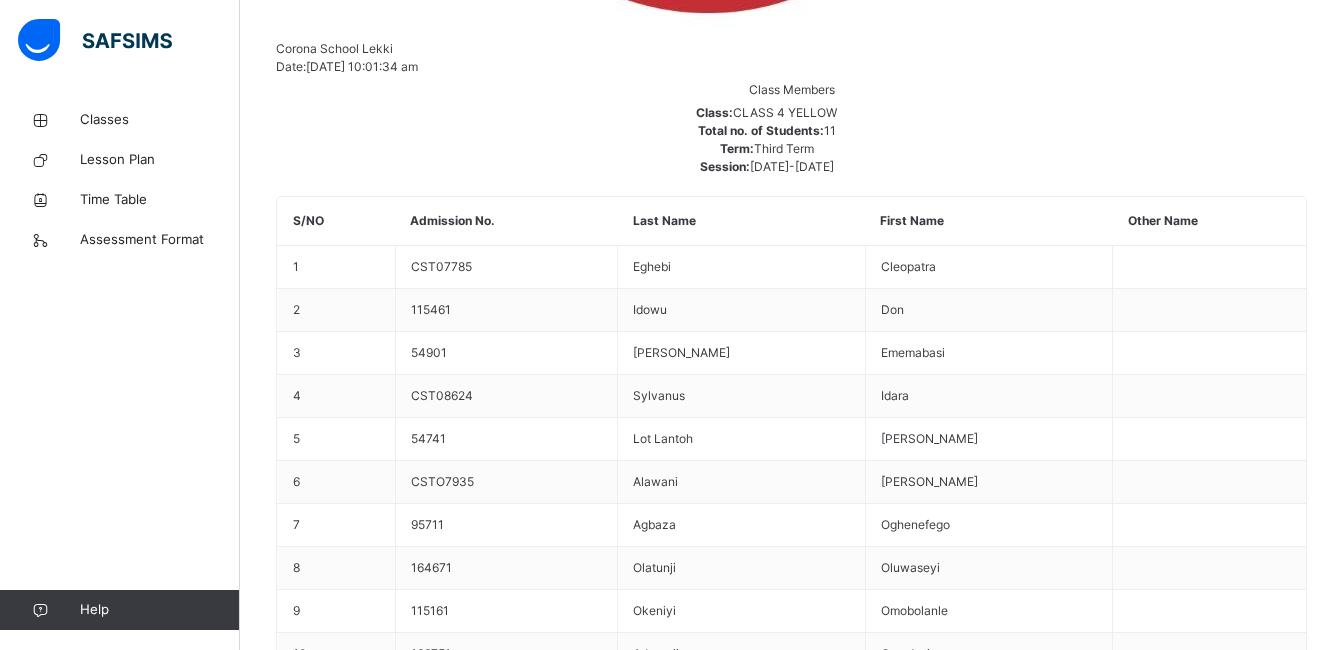 scroll, scrollTop: 1241, scrollLeft: 0, axis: vertical 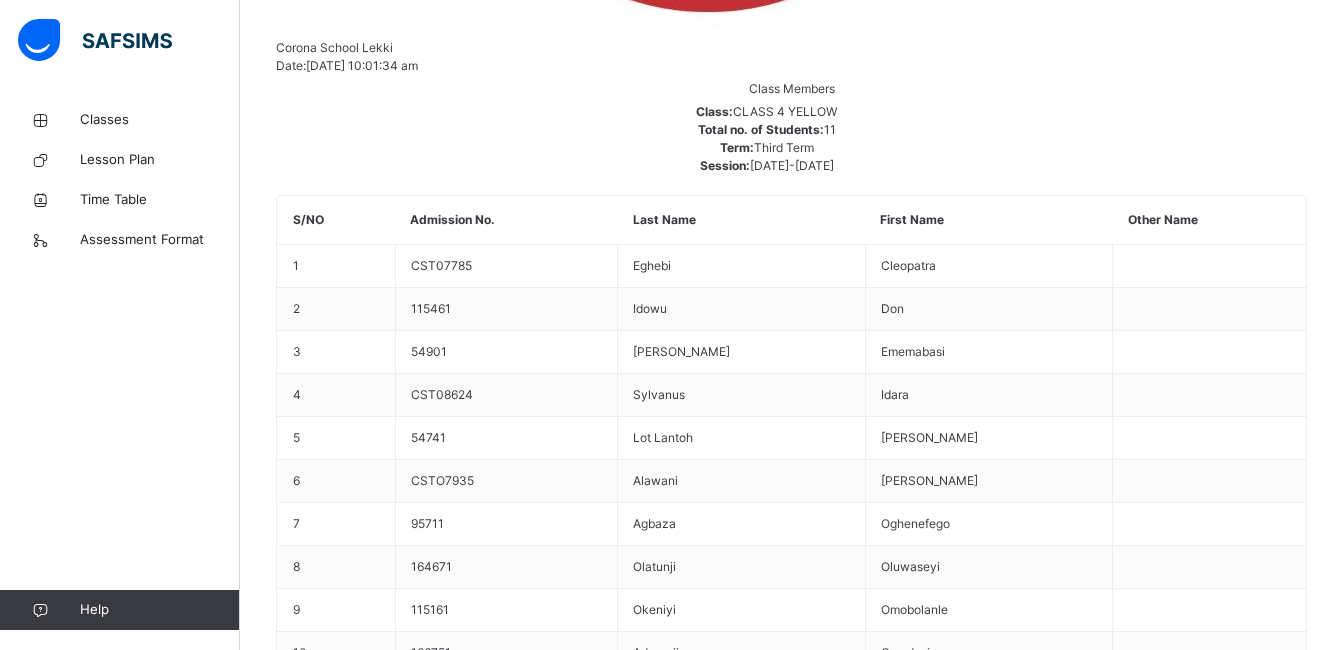 click on "Assess Students" at bounding box center (1245, 2507) 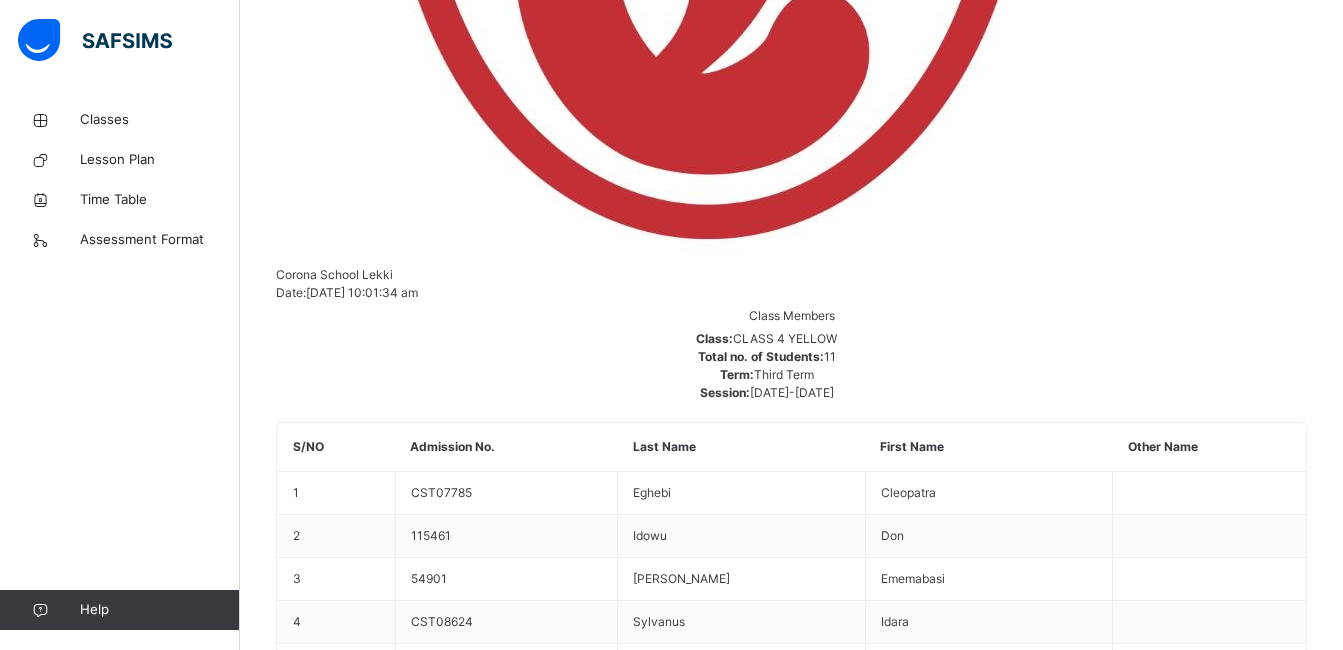 scroll, scrollTop: 1013, scrollLeft: 0, axis: vertical 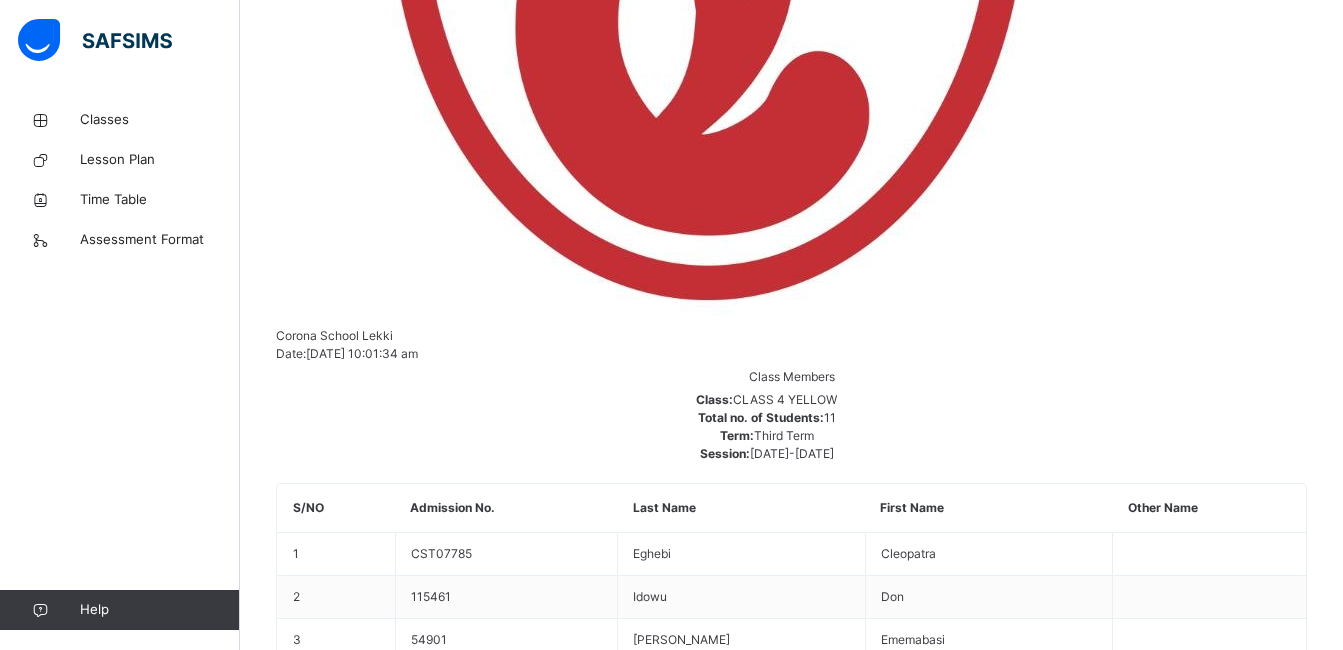 click at bounding box center [1392, 4439] 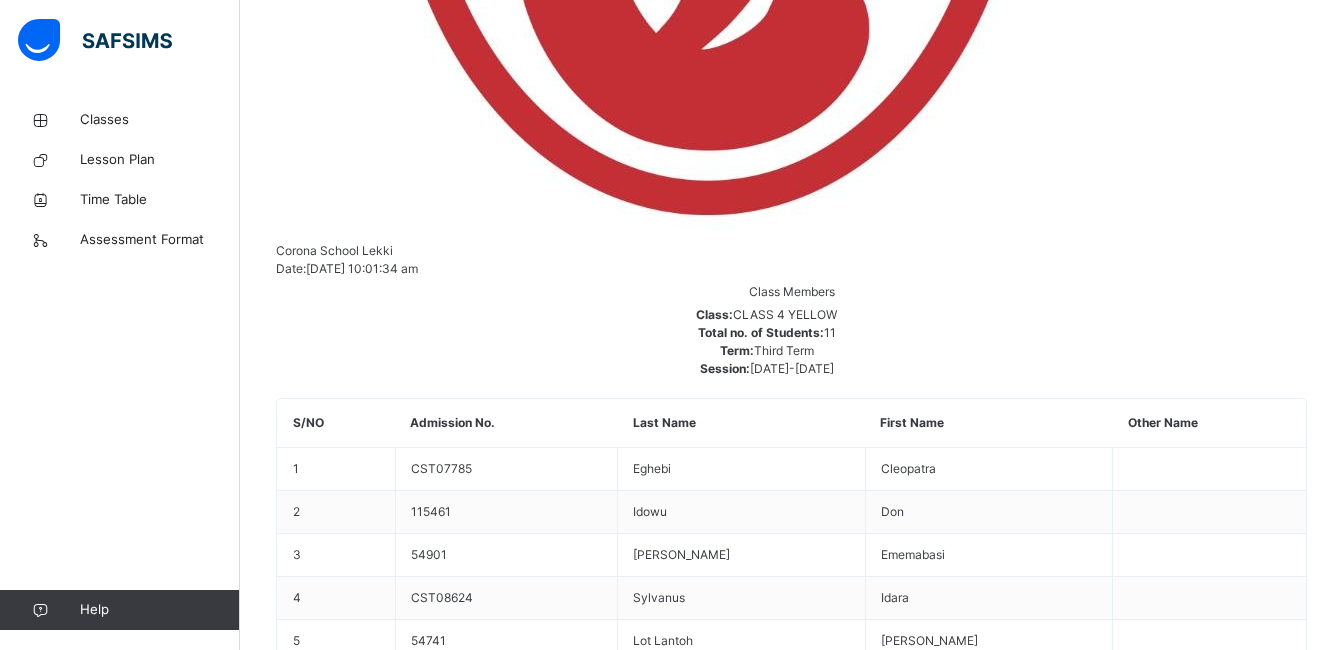 scroll, scrollTop: 1040, scrollLeft: 0, axis: vertical 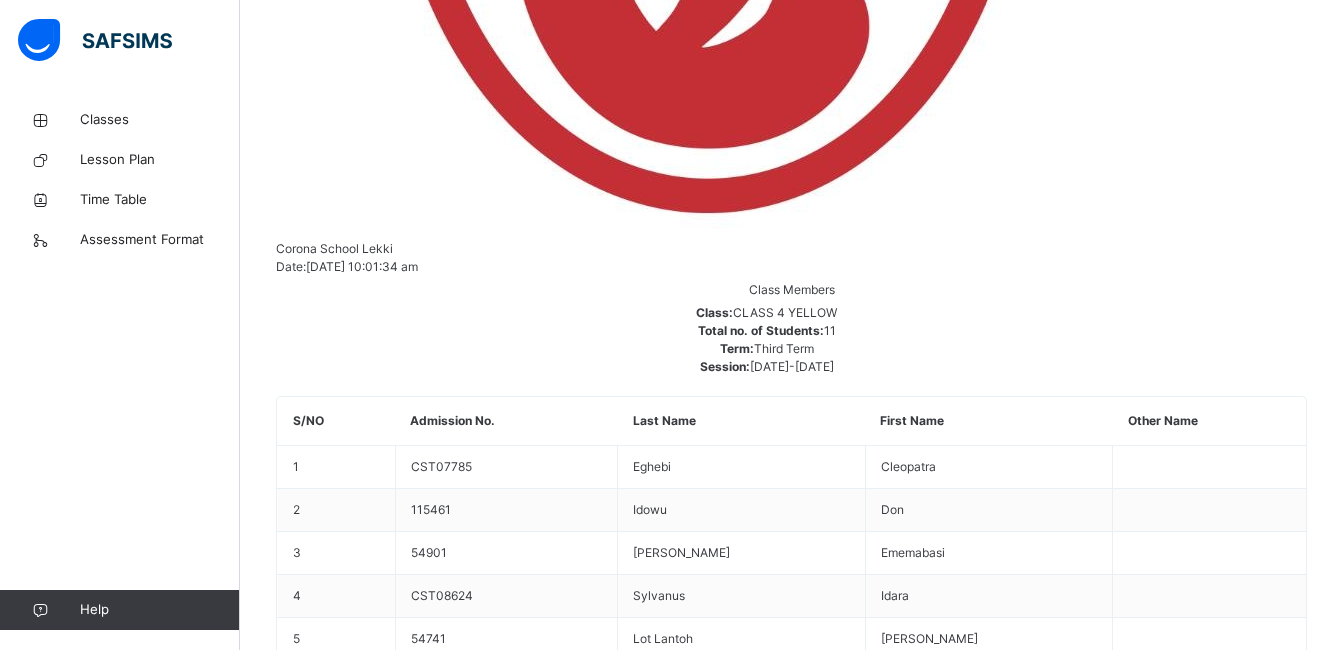 click at bounding box center [1392, 5222] 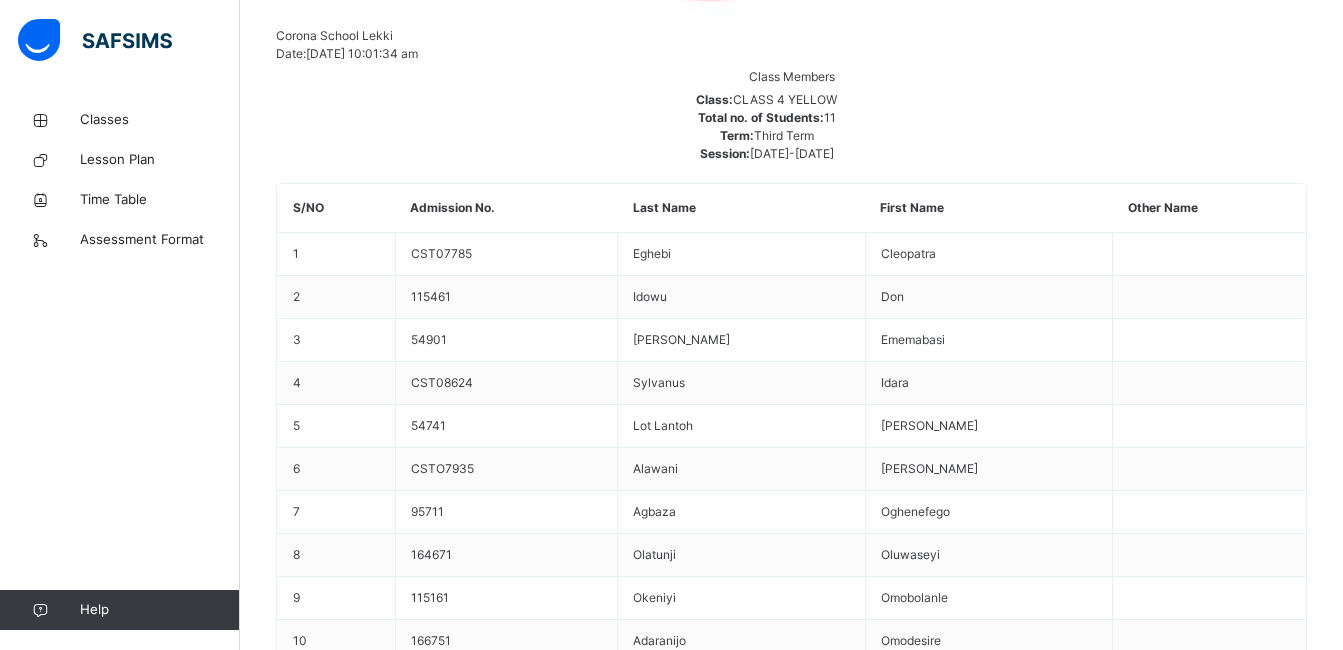 scroll, scrollTop: 1254, scrollLeft: 0, axis: vertical 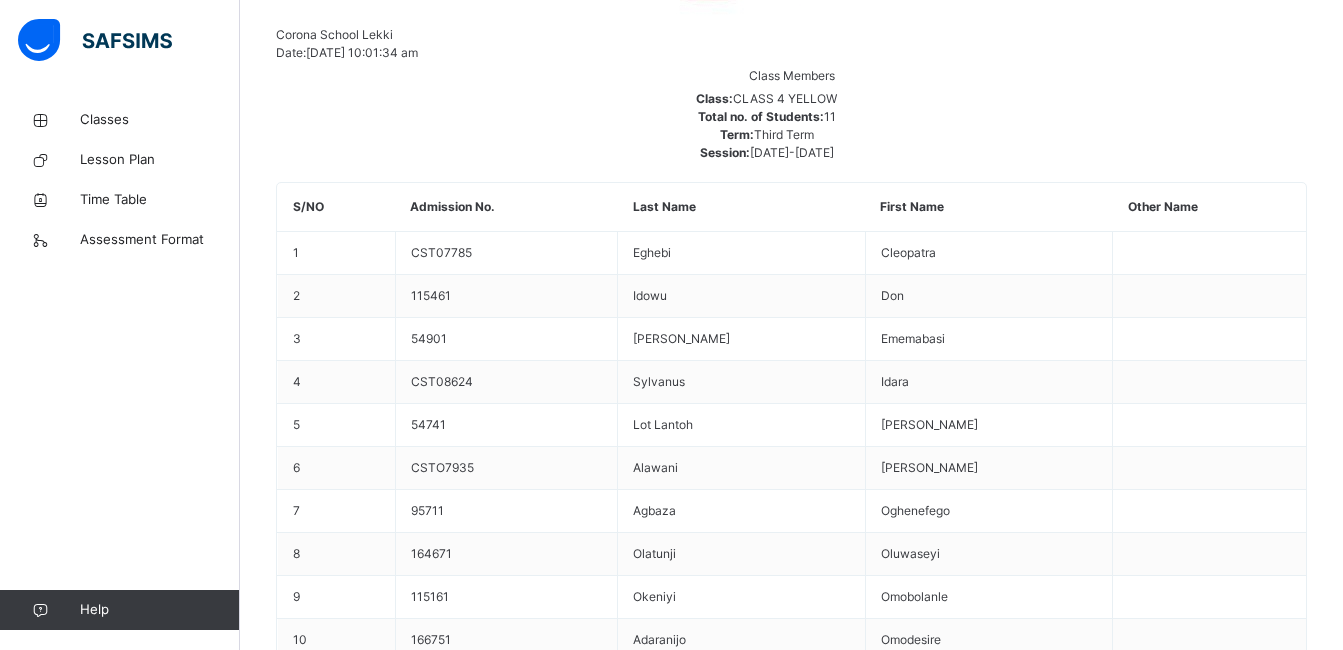 click on "Save Entries" at bounding box center [326, 3949] 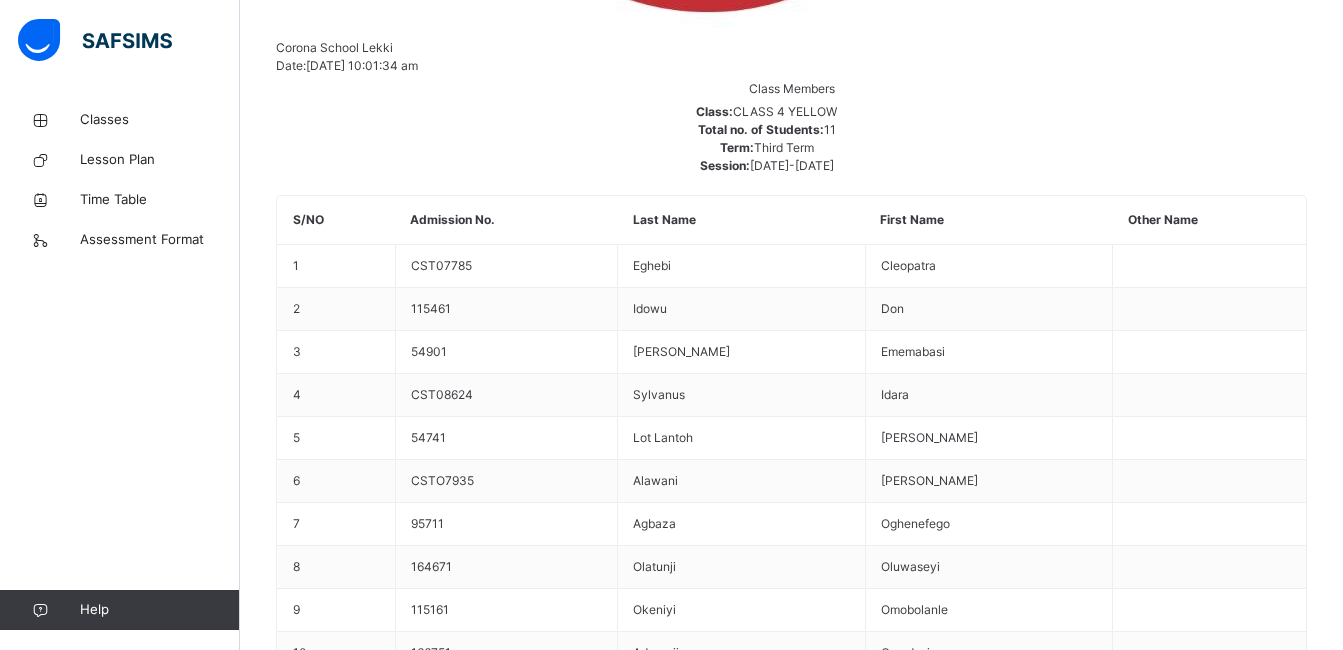 scroll, scrollTop: 1249, scrollLeft: 0, axis: vertical 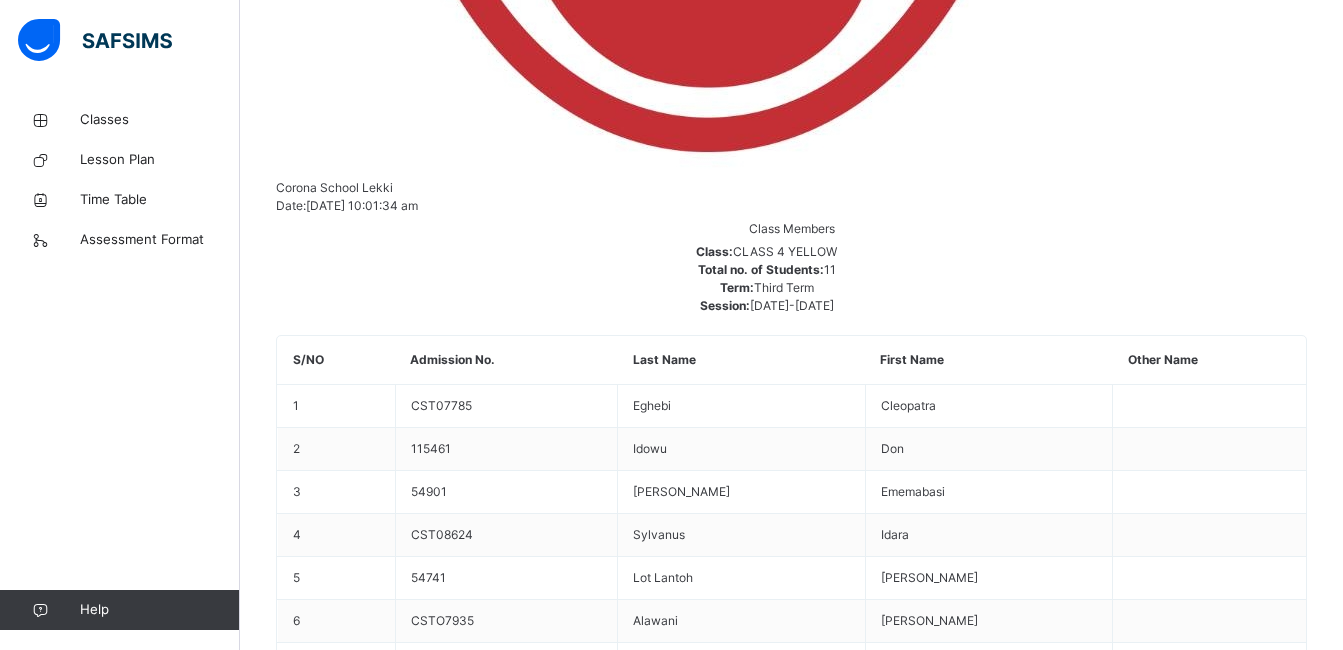 click on "87.00" at bounding box center (1570, 4382) 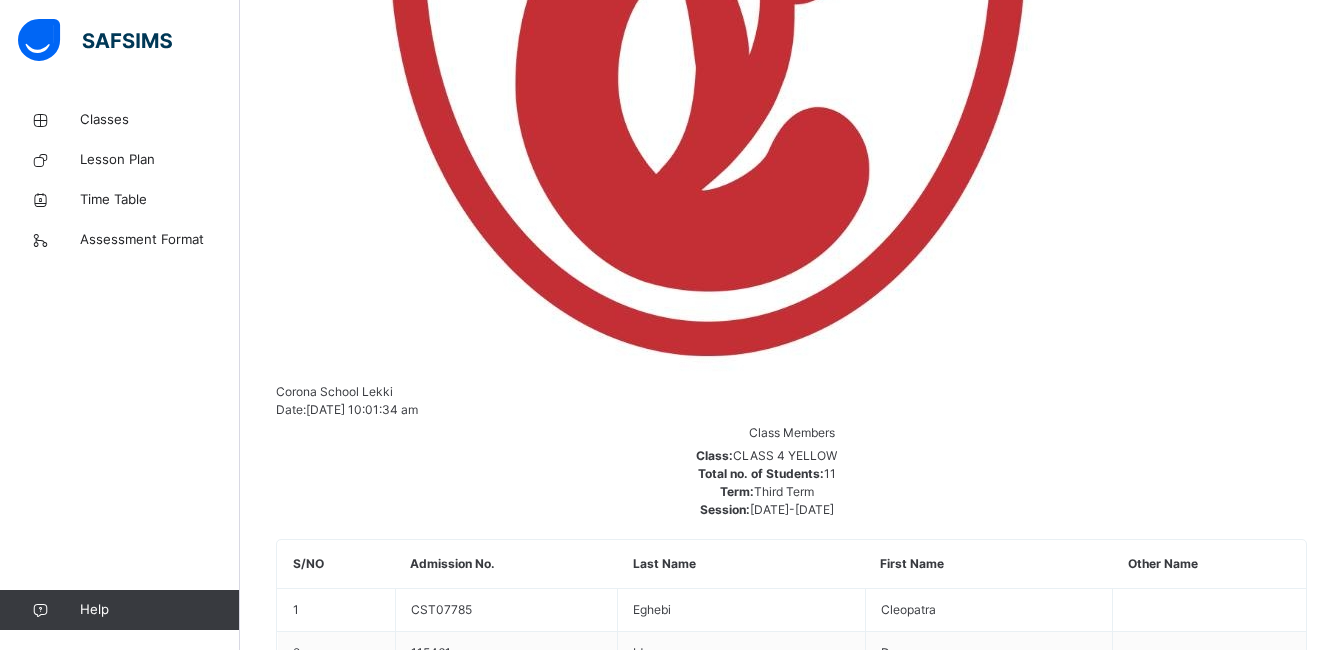 scroll, scrollTop: 902, scrollLeft: 0, axis: vertical 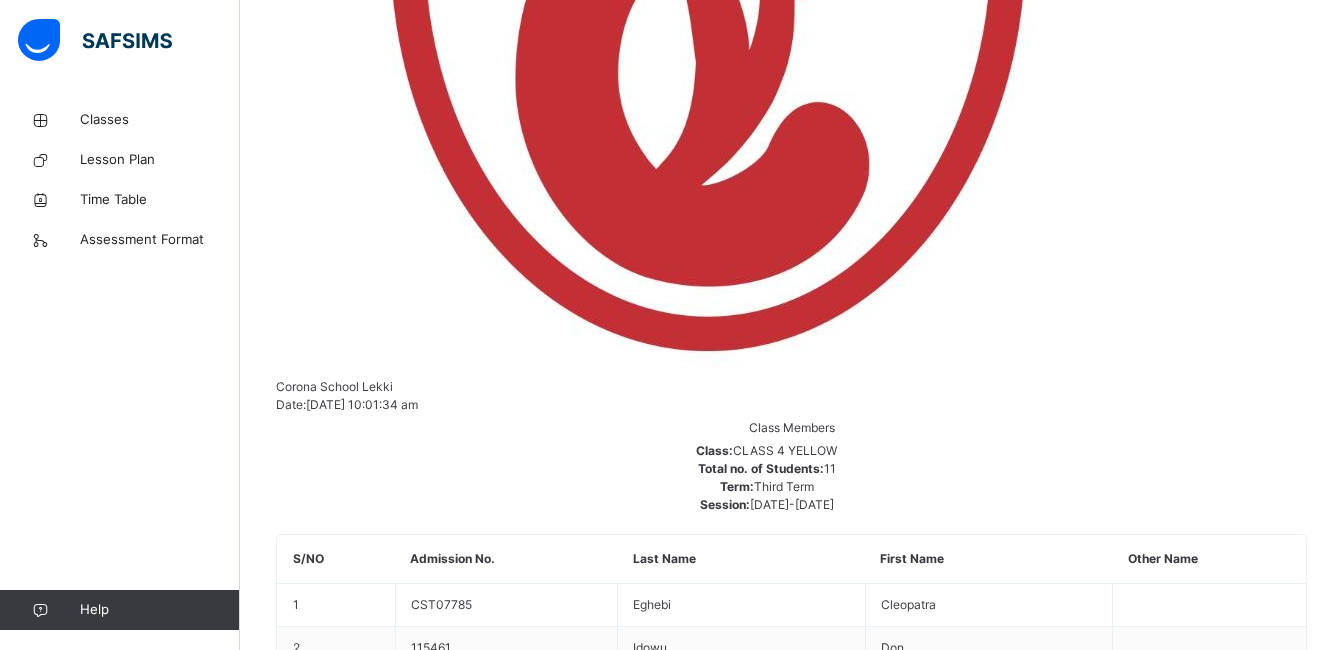 click on "Save Entries" at bounding box center [326, 4301] 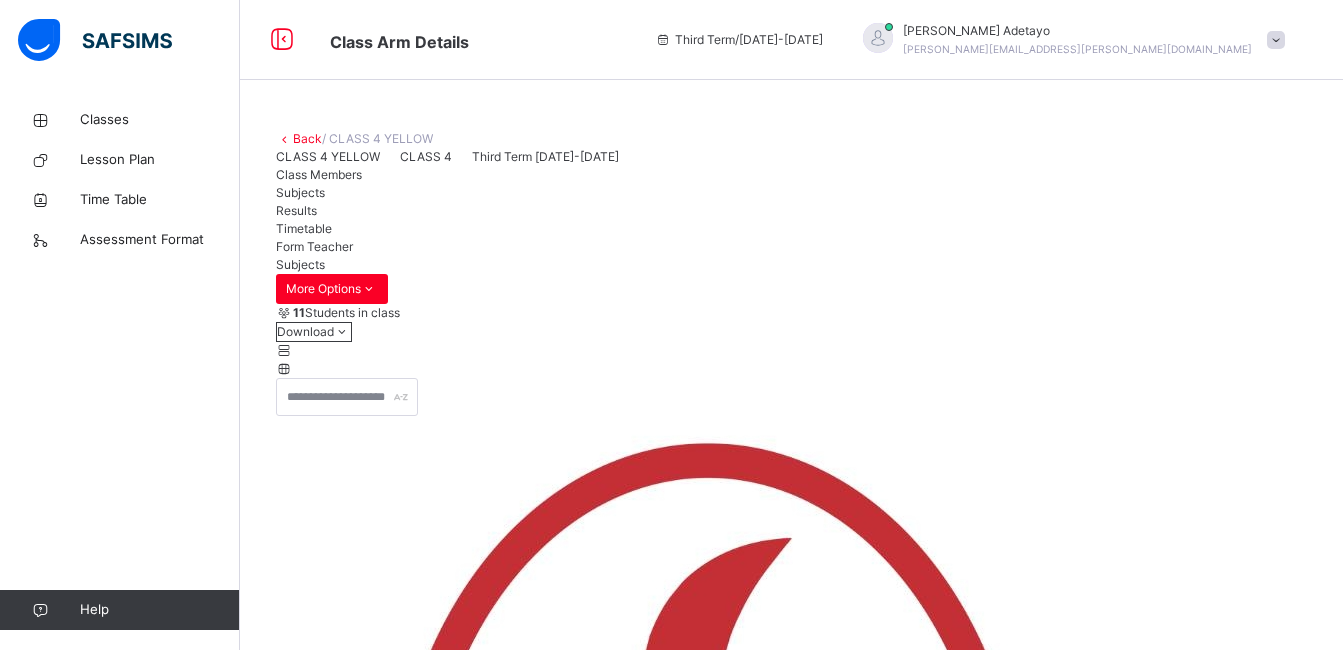 scroll, scrollTop: 0, scrollLeft: 0, axis: both 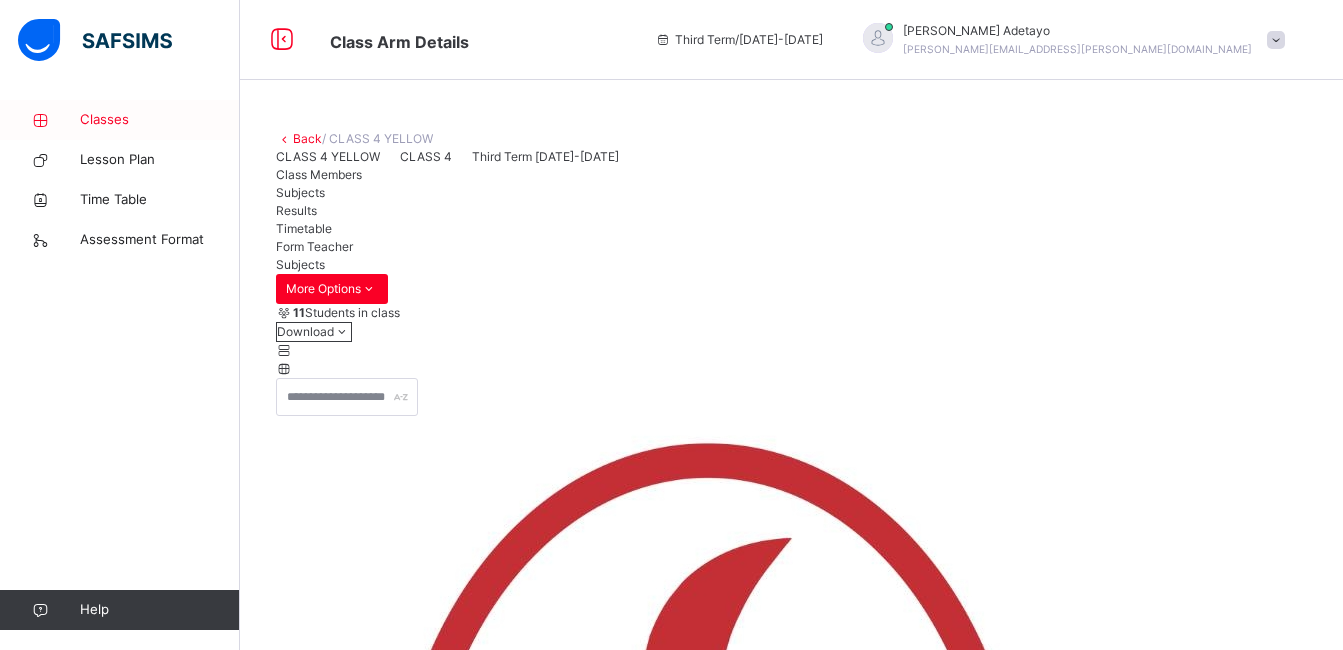 click on "Classes" at bounding box center (160, 120) 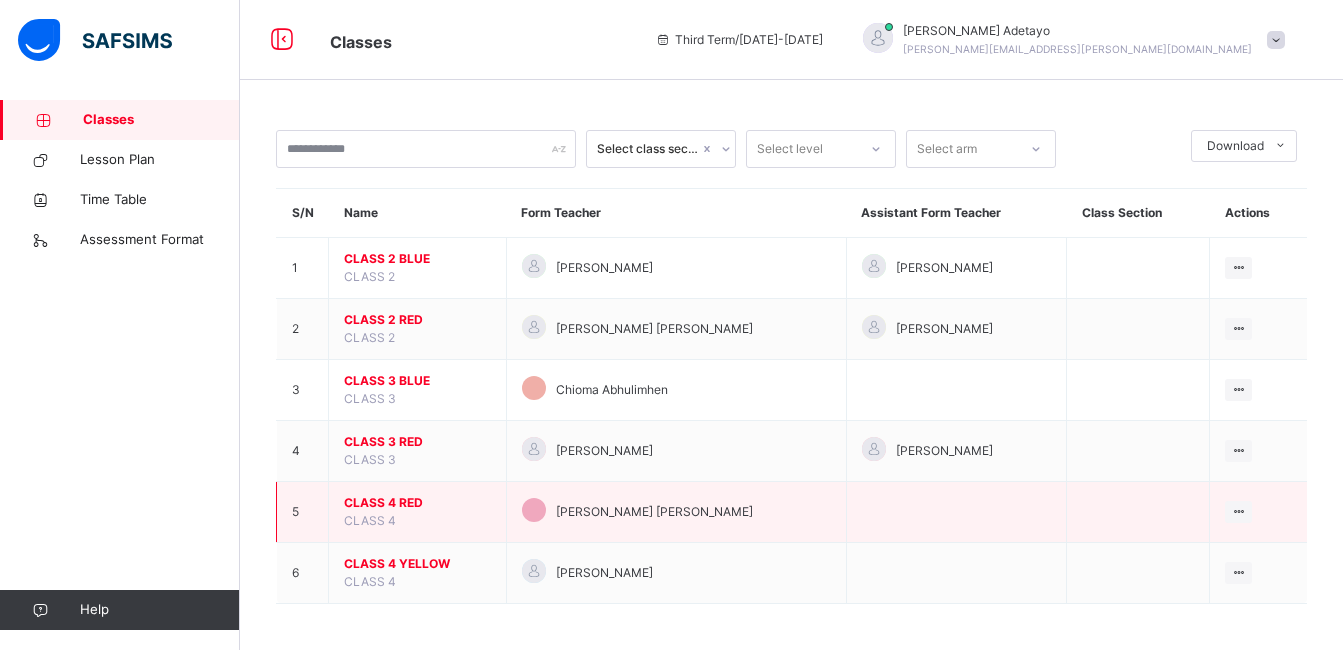 click on "CLASS 4   RED" at bounding box center (417, 503) 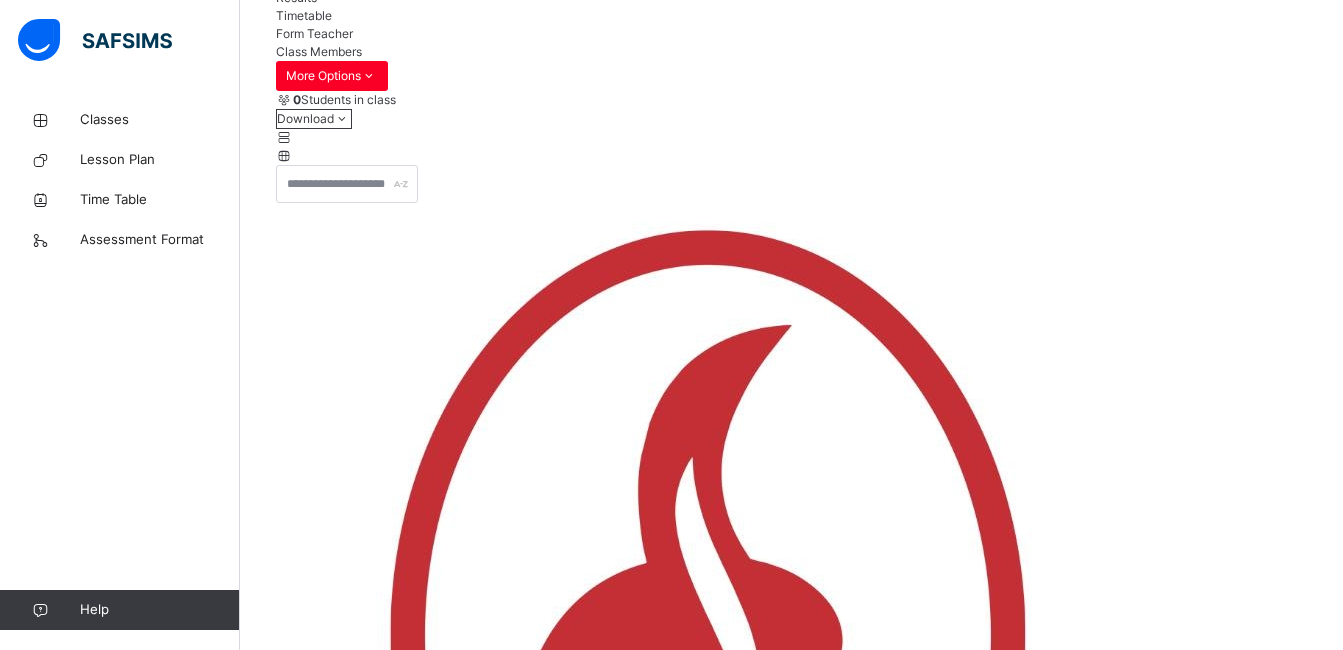 scroll, scrollTop: 212, scrollLeft: 0, axis: vertical 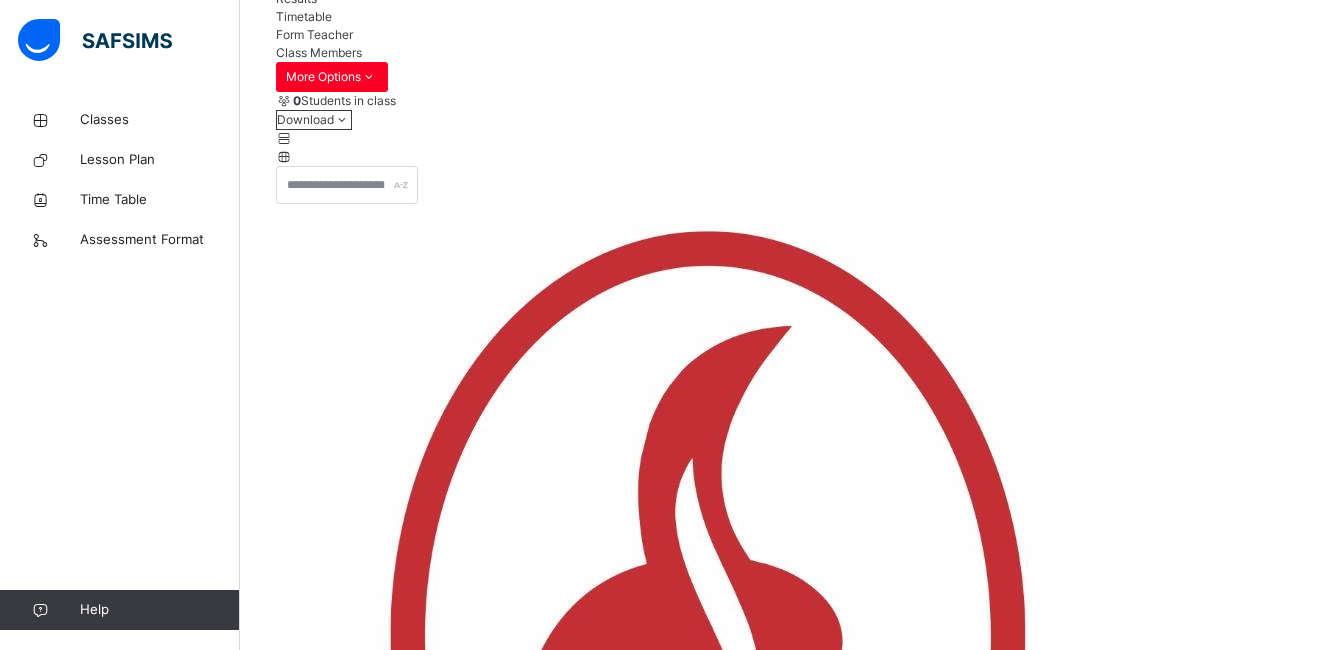 click on "Results" at bounding box center [296, -2] 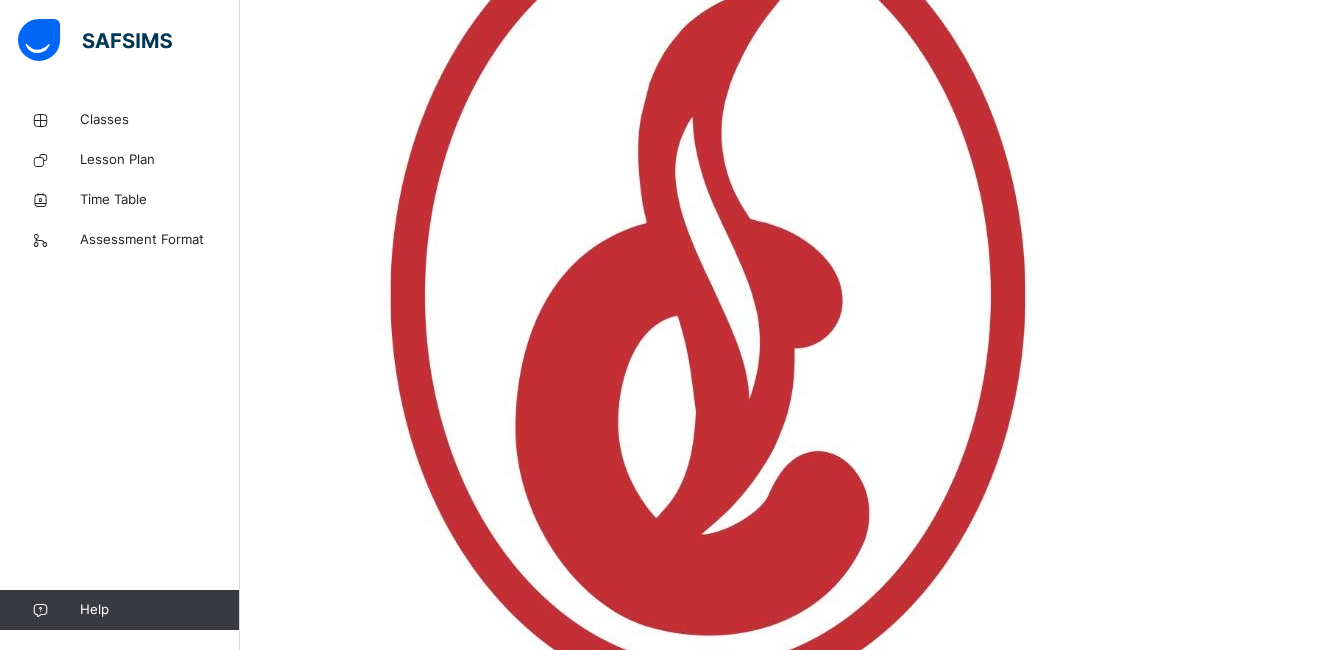 scroll, scrollTop: 581, scrollLeft: 0, axis: vertical 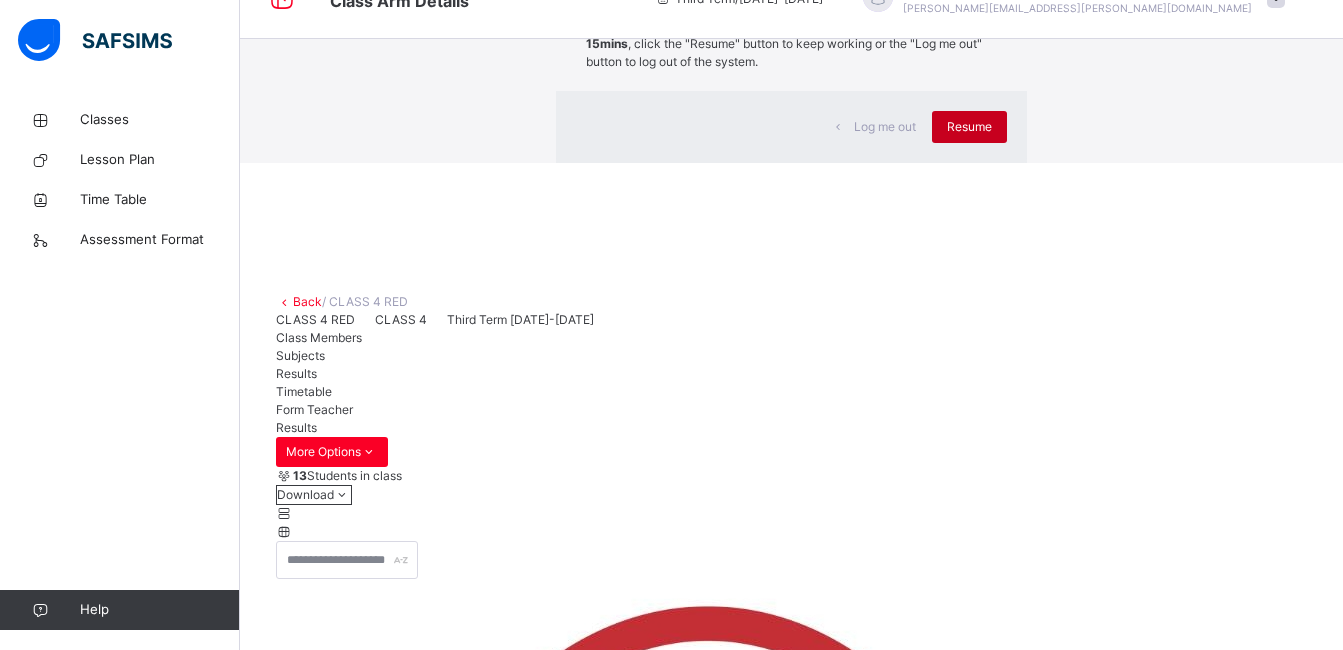 click on "Resume" at bounding box center [969, 127] 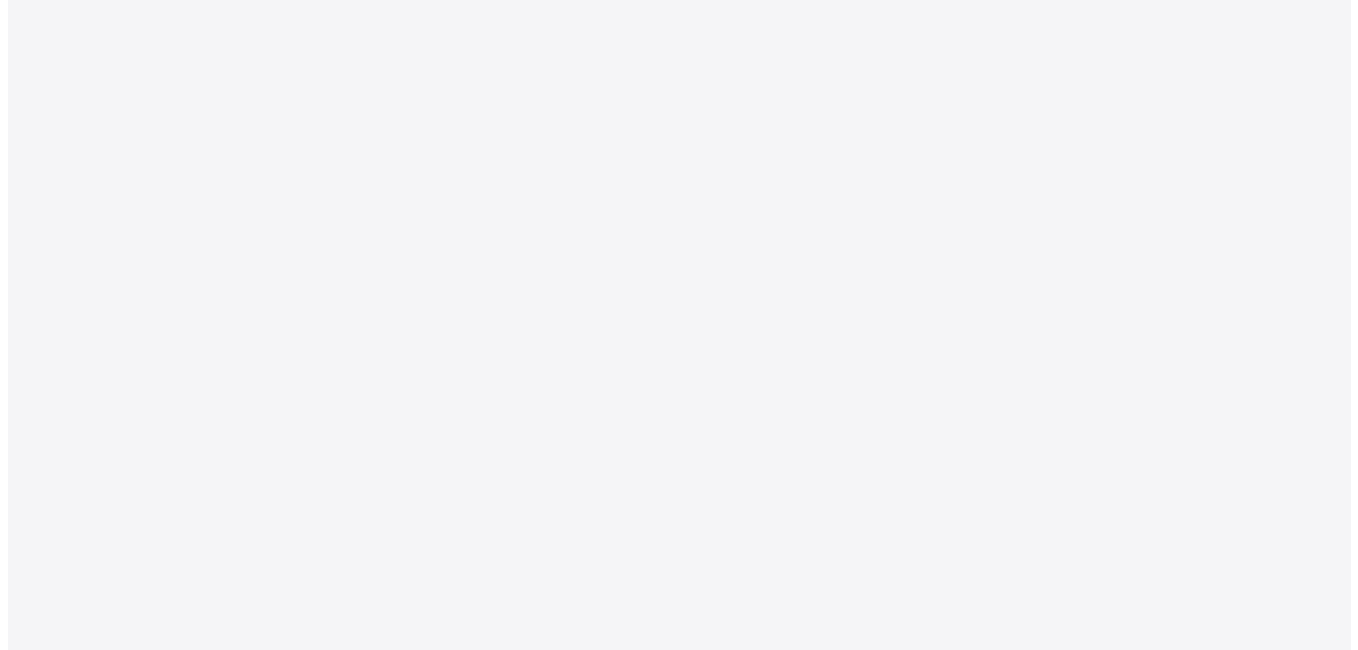 scroll, scrollTop: 0, scrollLeft: 0, axis: both 